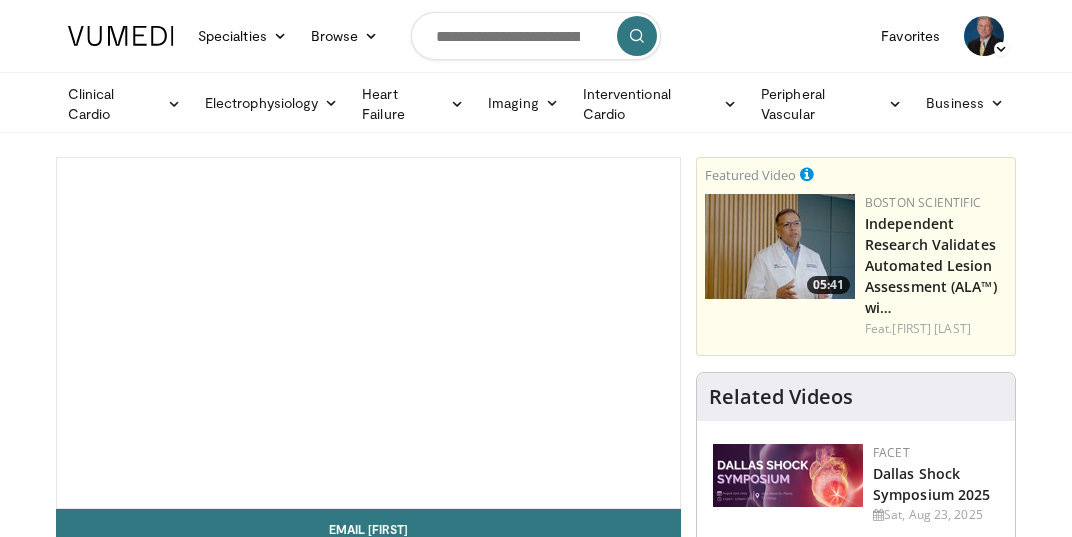 scroll, scrollTop: 0, scrollLeft: 0, axis: both 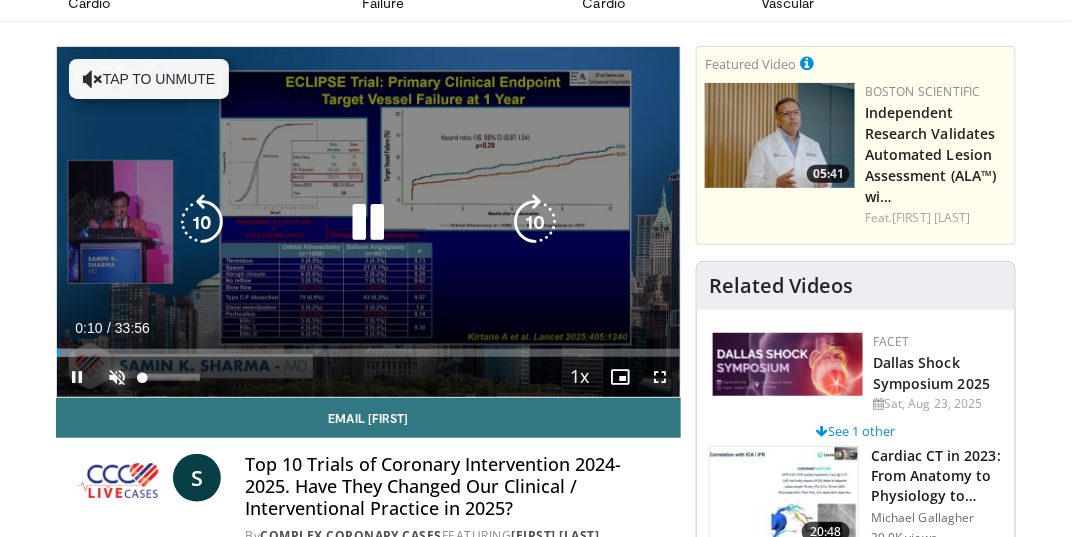 click at bounding box center [117, 377] 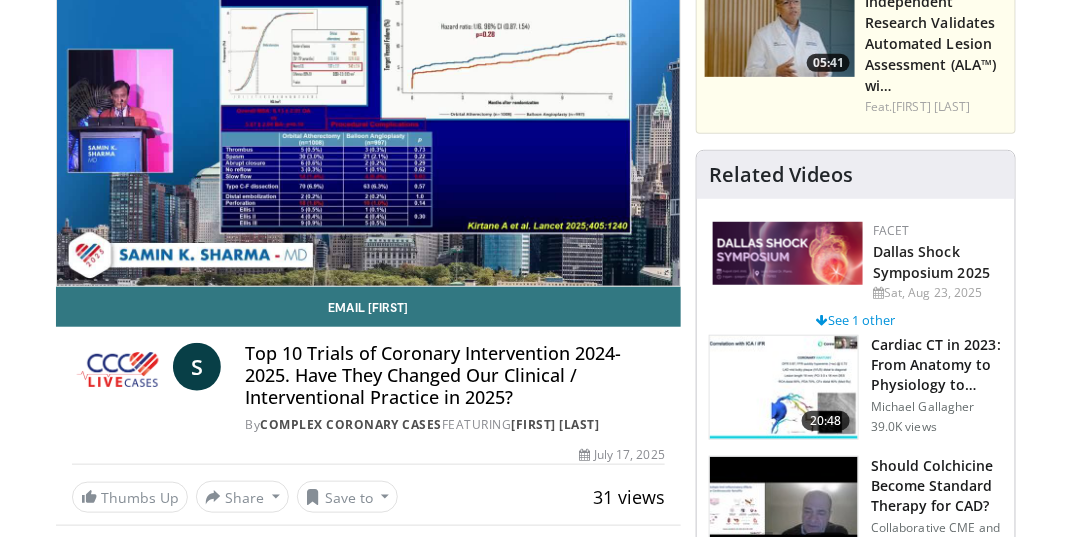 scroll, scrollTop: 111, scrollLeft: 0, axis: vertical 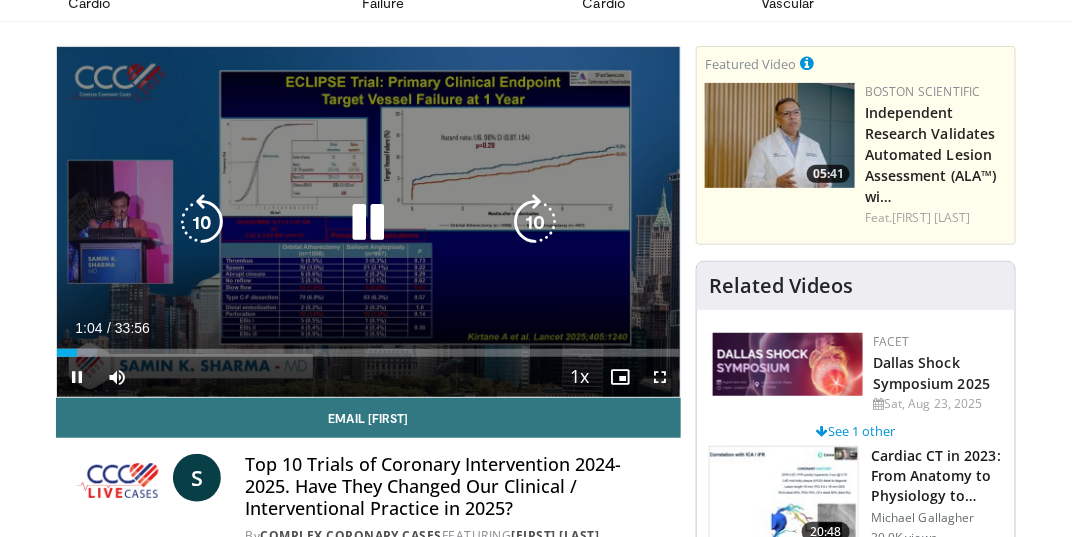 click at bounding box center [368, 222] 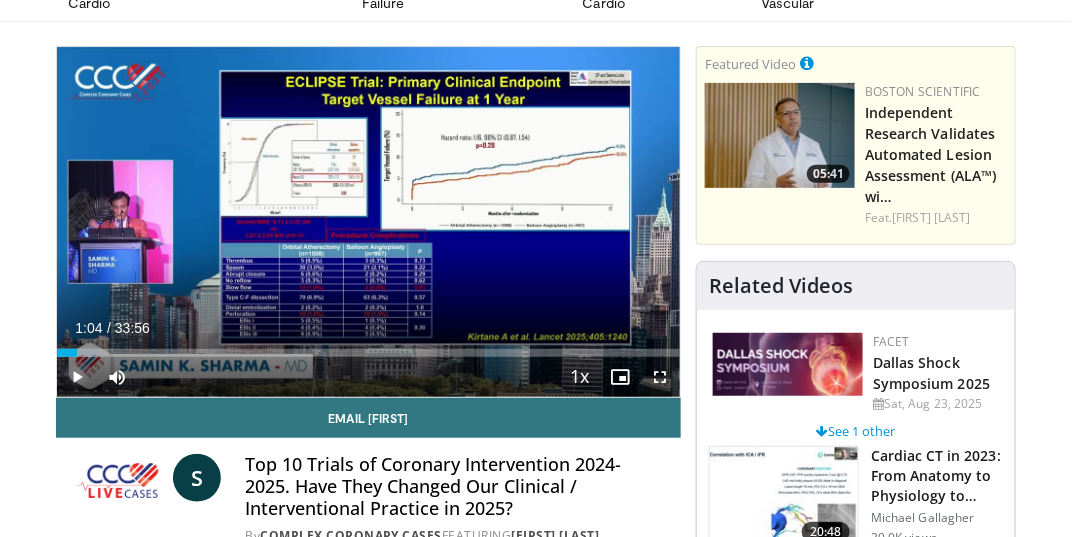 click at bounding box center [77, 377] 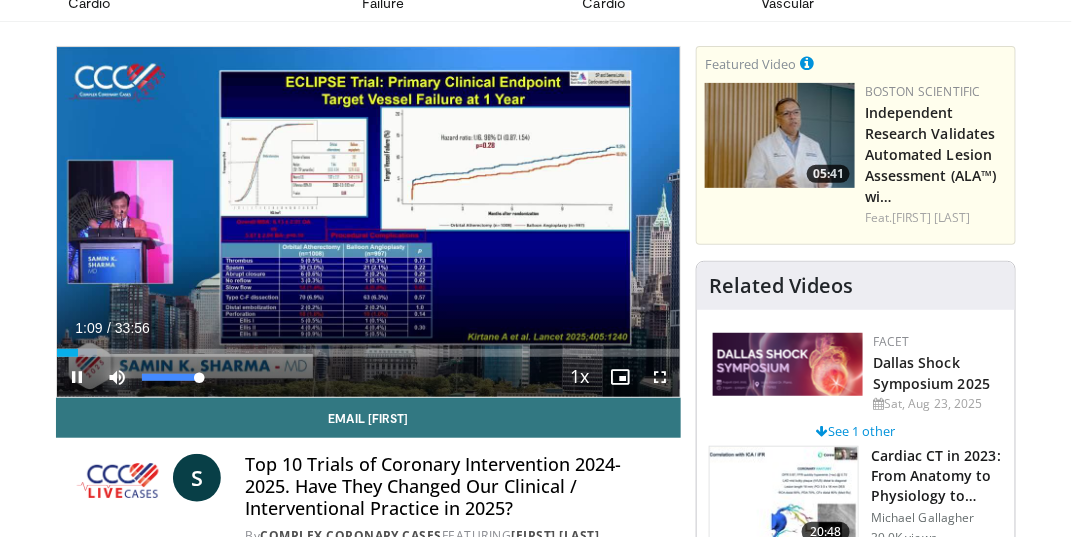click at bounding box center (117, 377) 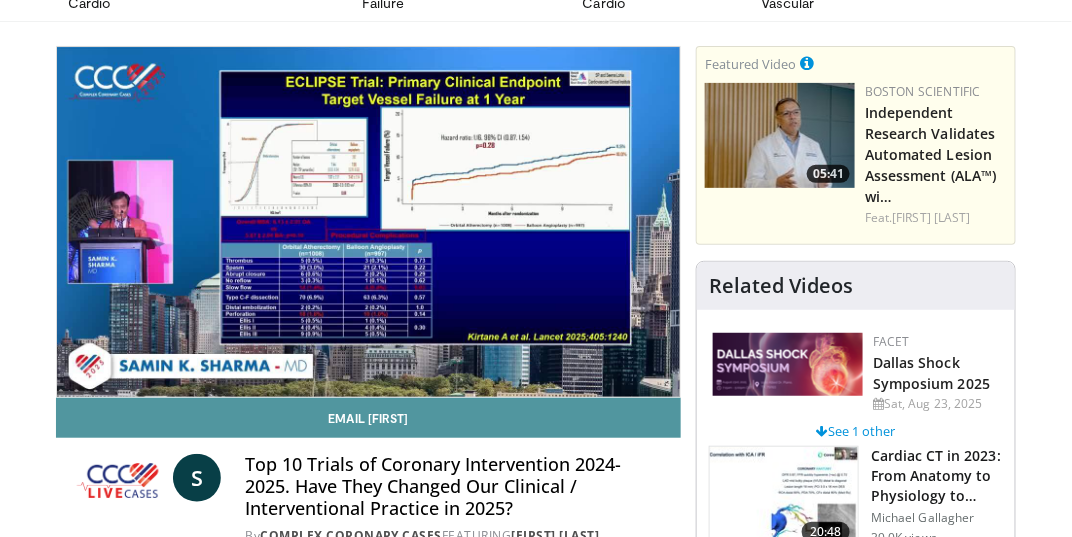 click on "Email
[FIRST]" at bounding box center (368, 418) 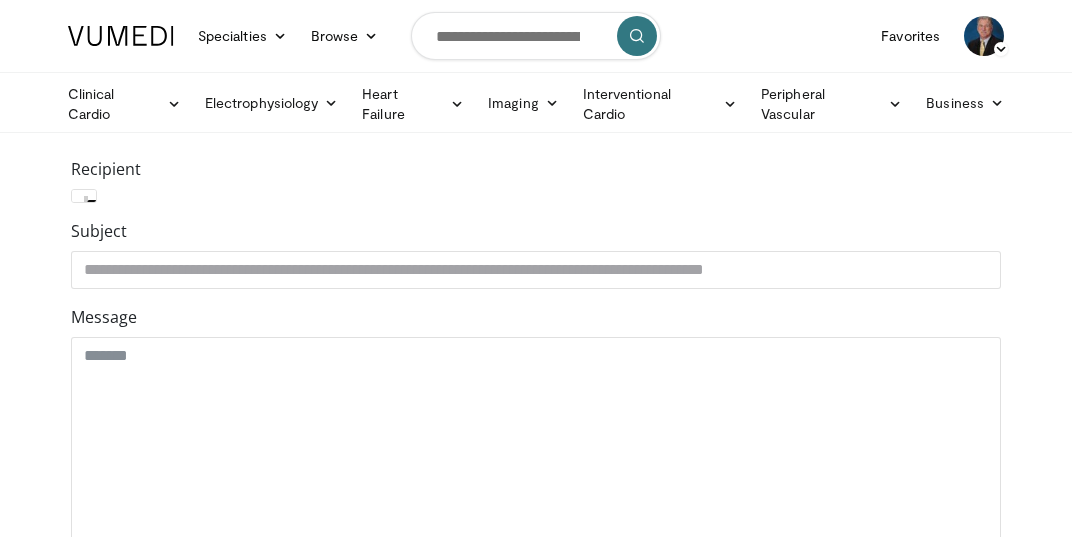 scroll, scrollTop: 0, scrollLeft: 0, axis: both 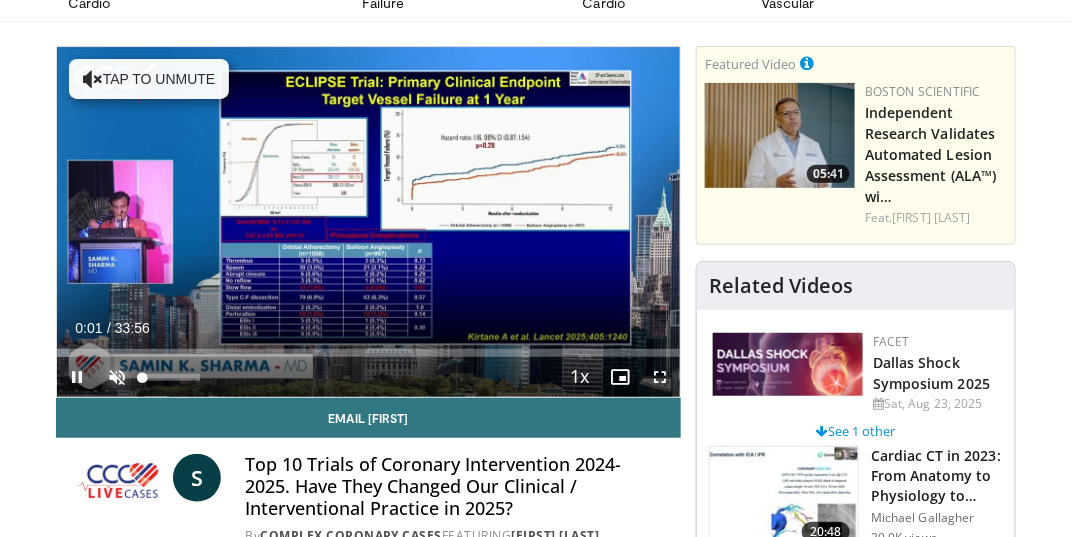 click at bounding box center [117, 377] 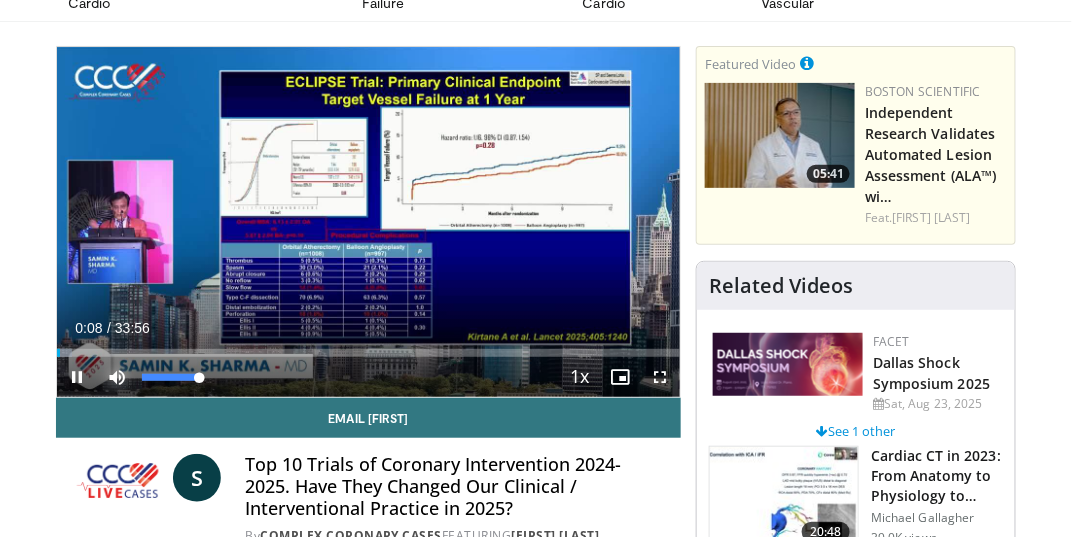 click at bounding box center (117, 377) 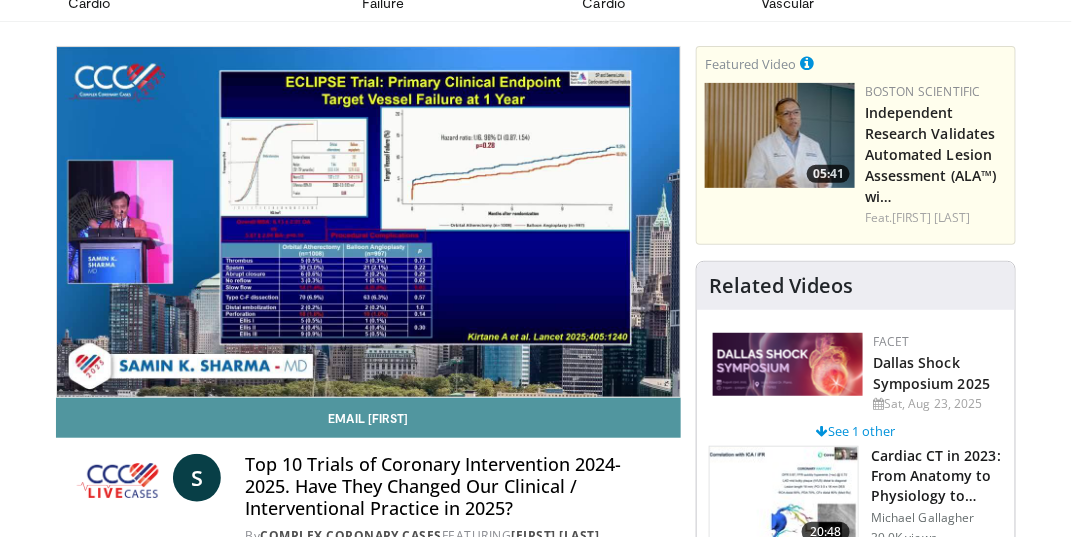 click on "**********" at bounding box center (368, 341) 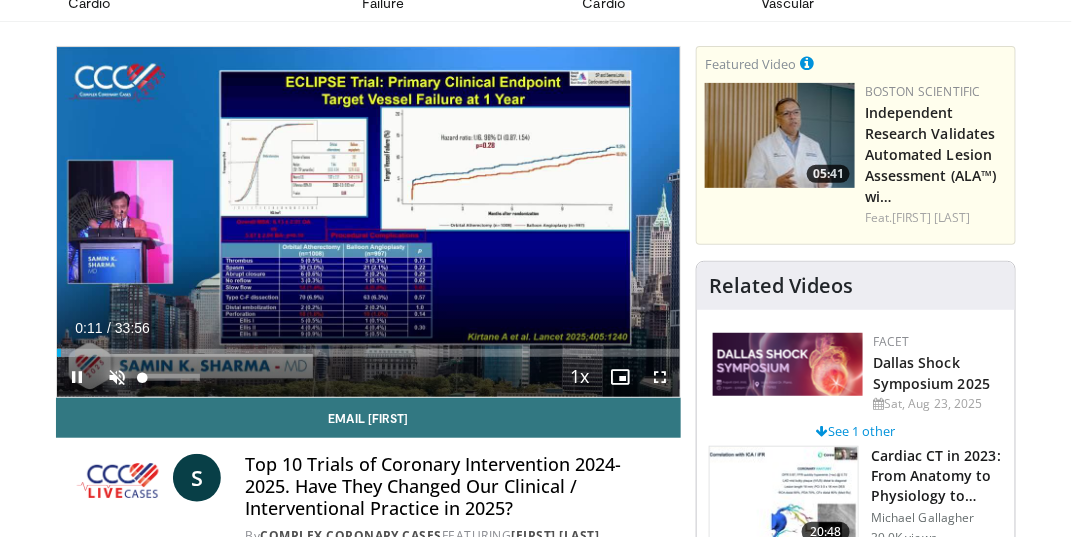 click at bounding box center [117, 377] 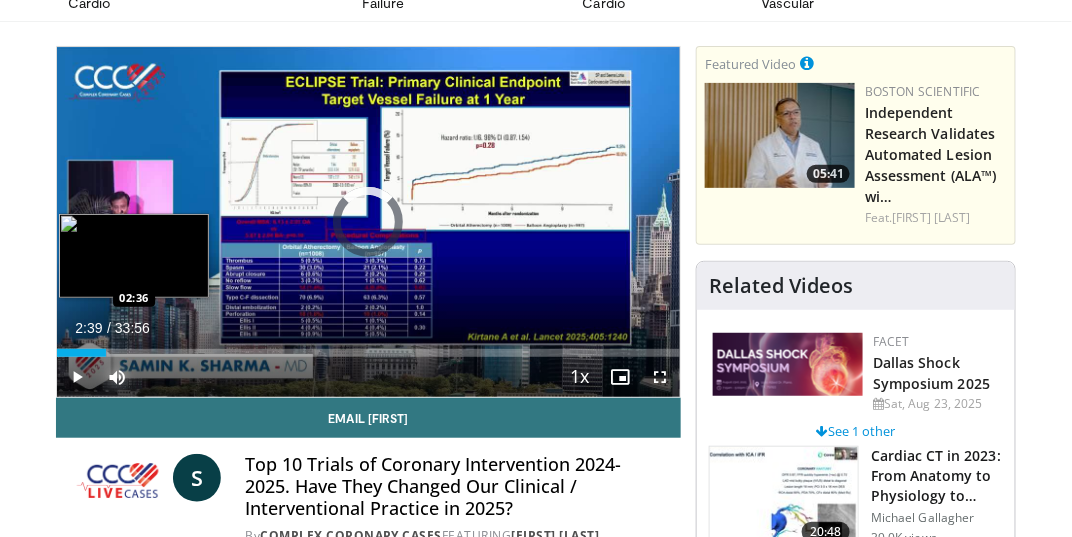 click on "Loaded :  7.86% 02:39 02:36" at bounding box center (368, 353) 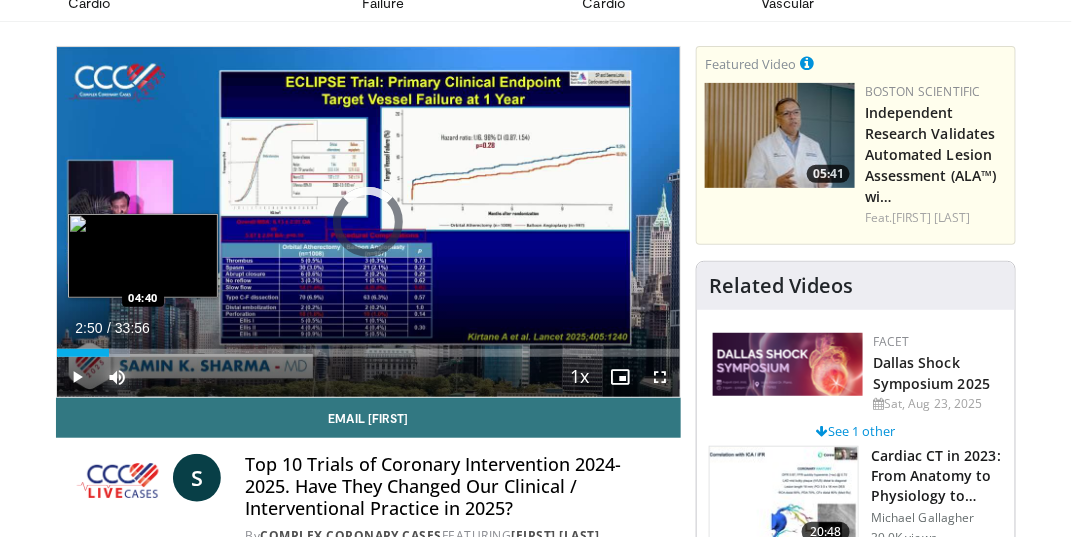 click on "Loaded :  11.77% 02:50 04:40" at bounding box center (368, 353) 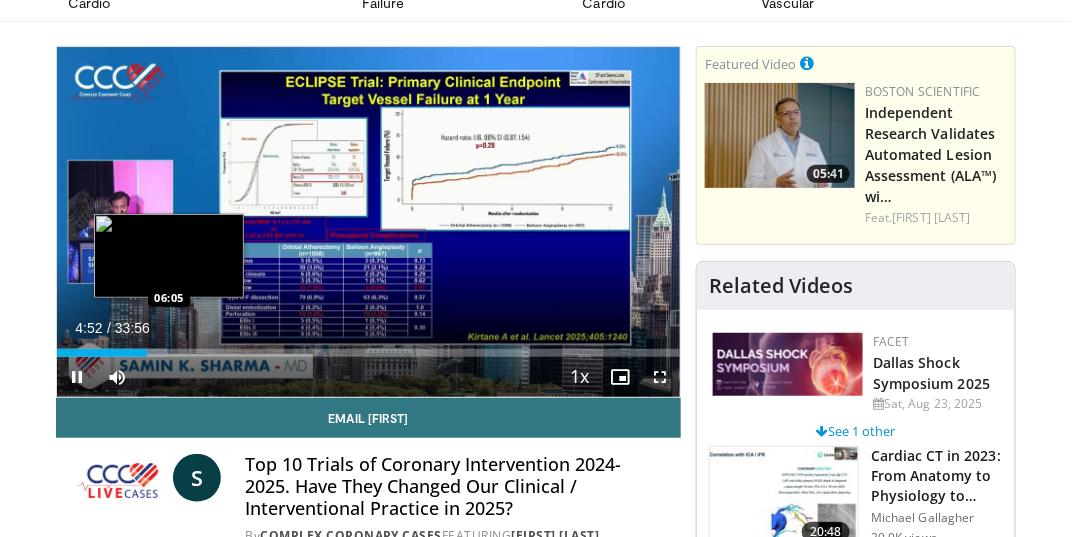 click on "10 seconds
Tap to unmute" at bounding box center (368, 222) 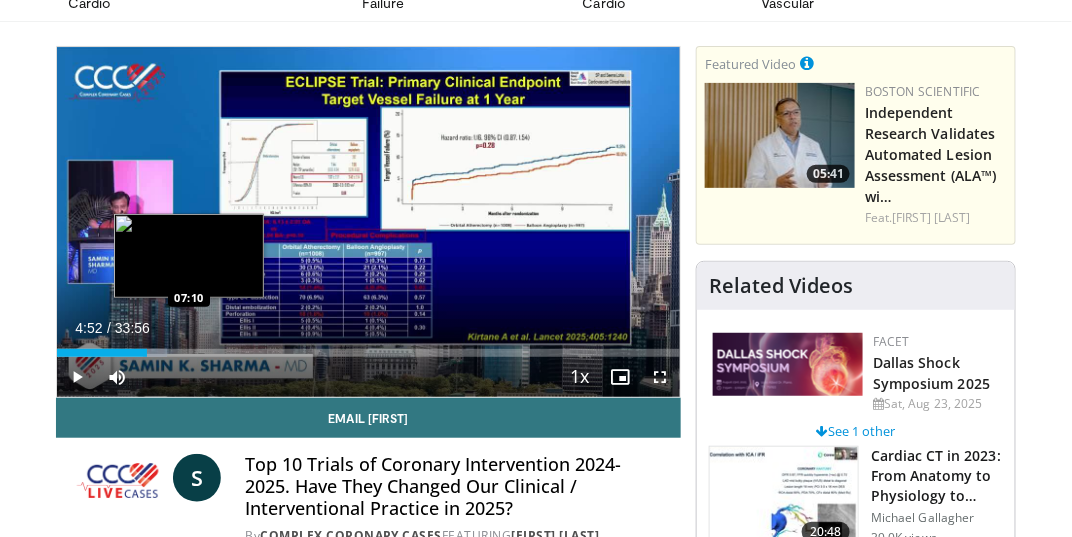 click on "Loaded :  17.65% 04:52 07:10" at bounding box center [368, 353] 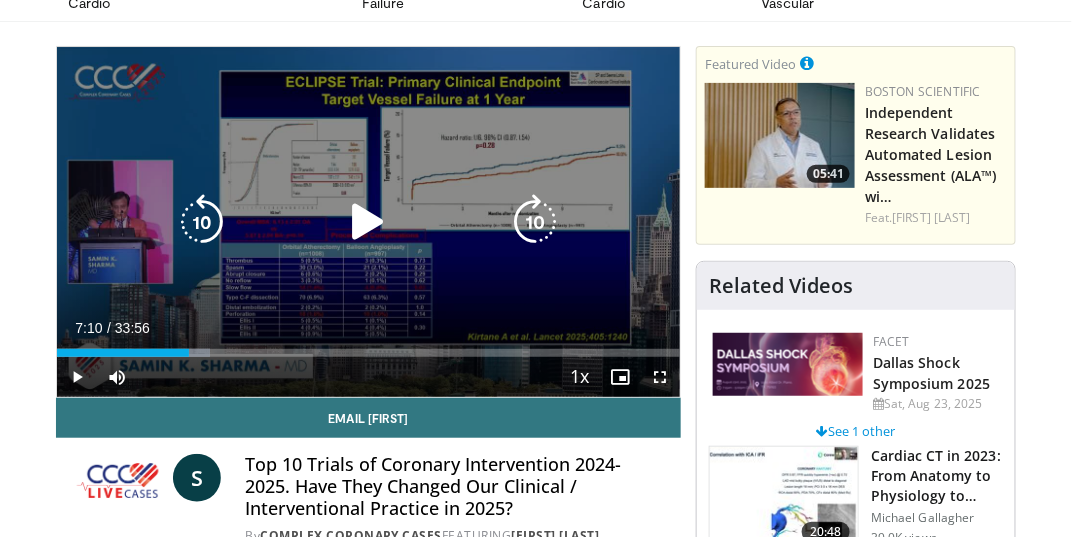 click at bounding box center (368, 222) 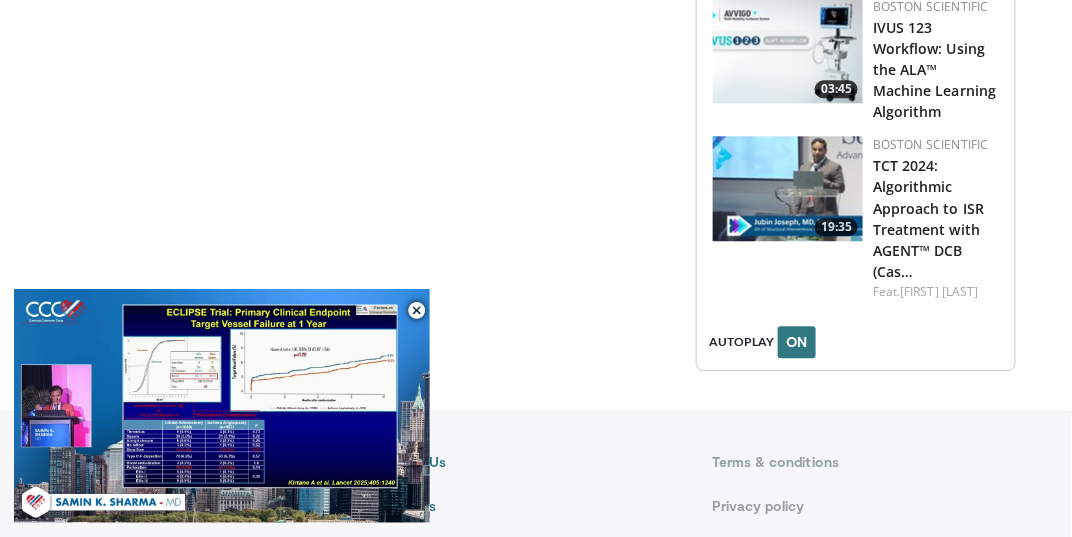 scroll, scrollTop: 3111, scrollLeft: 0, axis: vertical 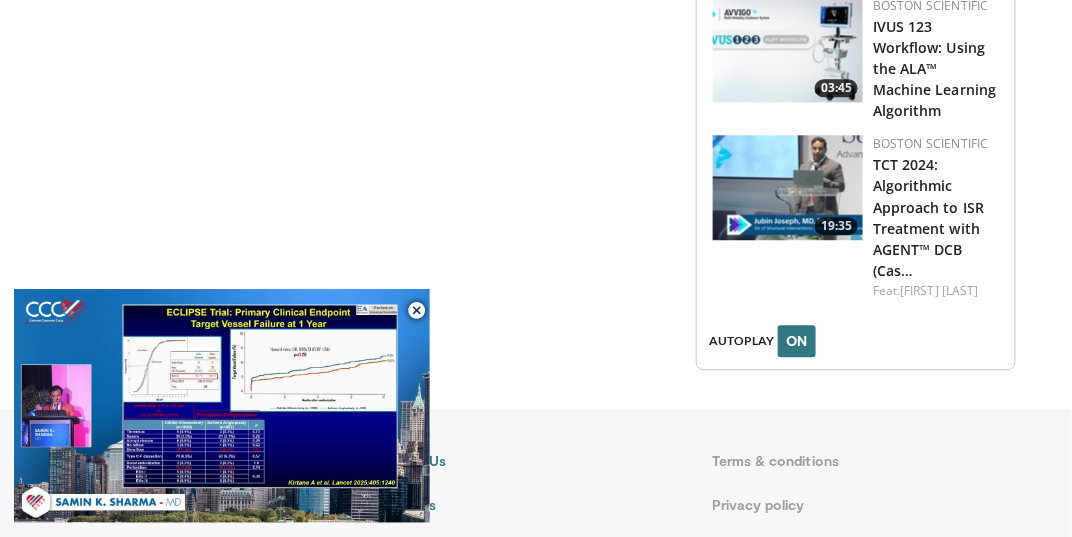click on "**********" at bounding box center (376, -1292) 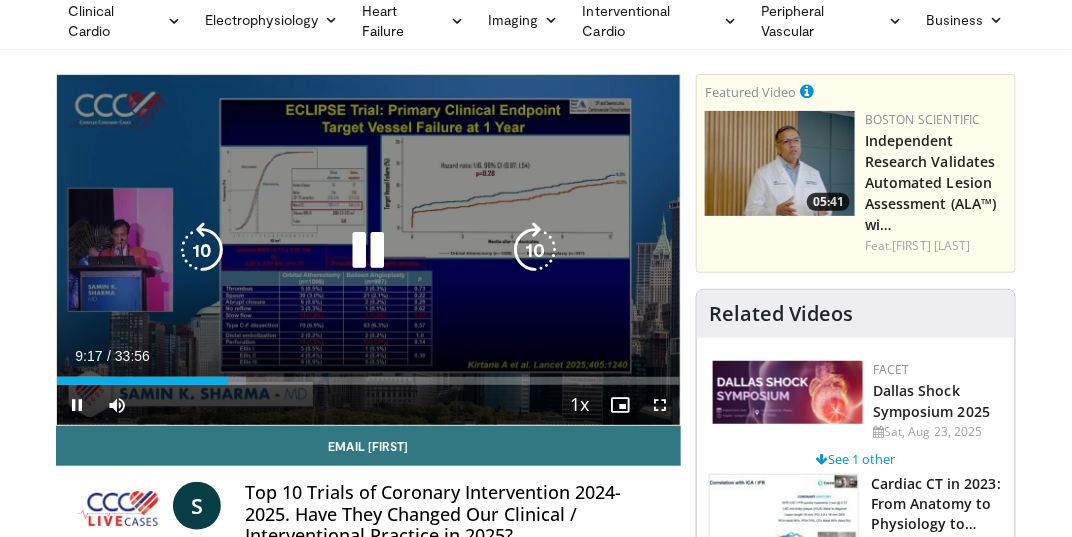 scroll, scrollTop: 111, scrollLeft: 0, axis: vertical 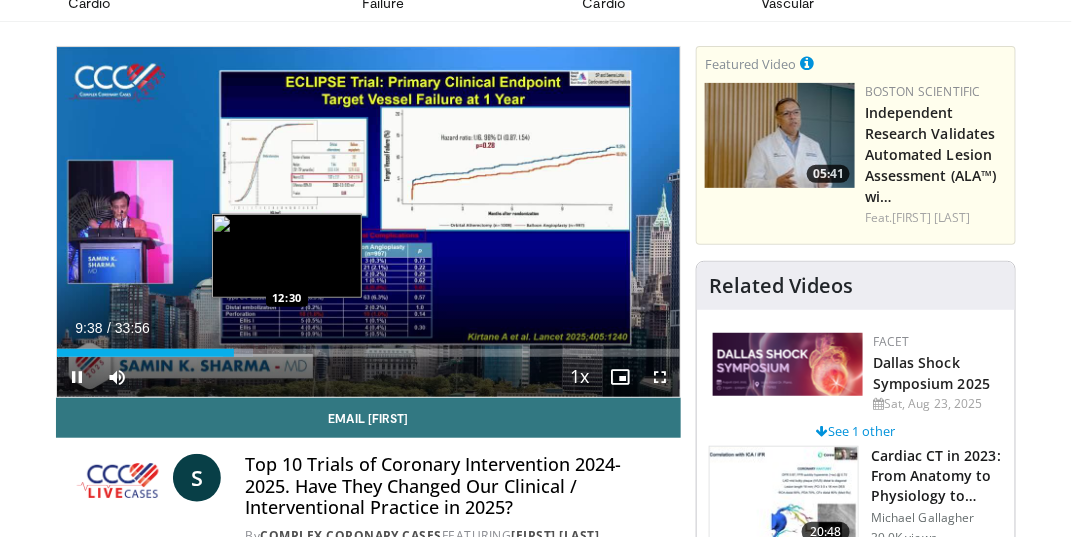 click on "Loaded :  31.39% 09:38 12:30" at bounding box center (368, 353) 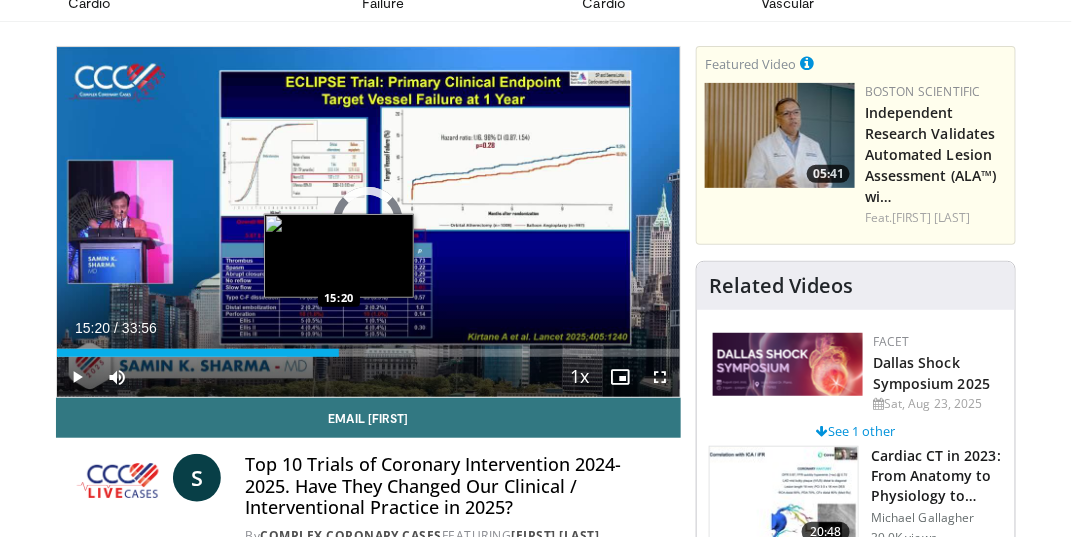 click on "Loaded :  40.77% 15:20 15:20" at bounding box center [368, 353] 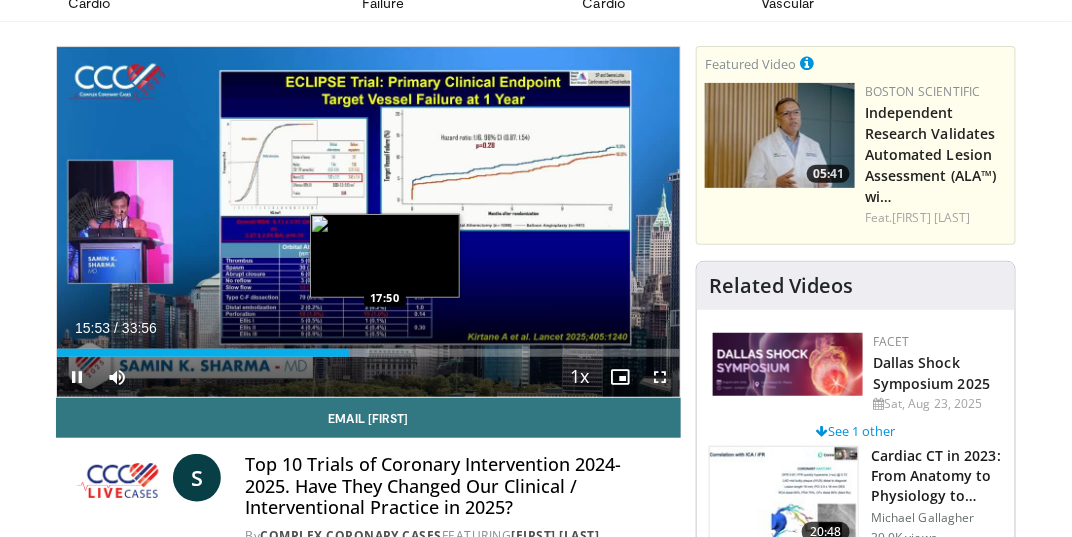click on "Loaded :  50.02% 15:53 17:50" at bounding box center [368, 353] 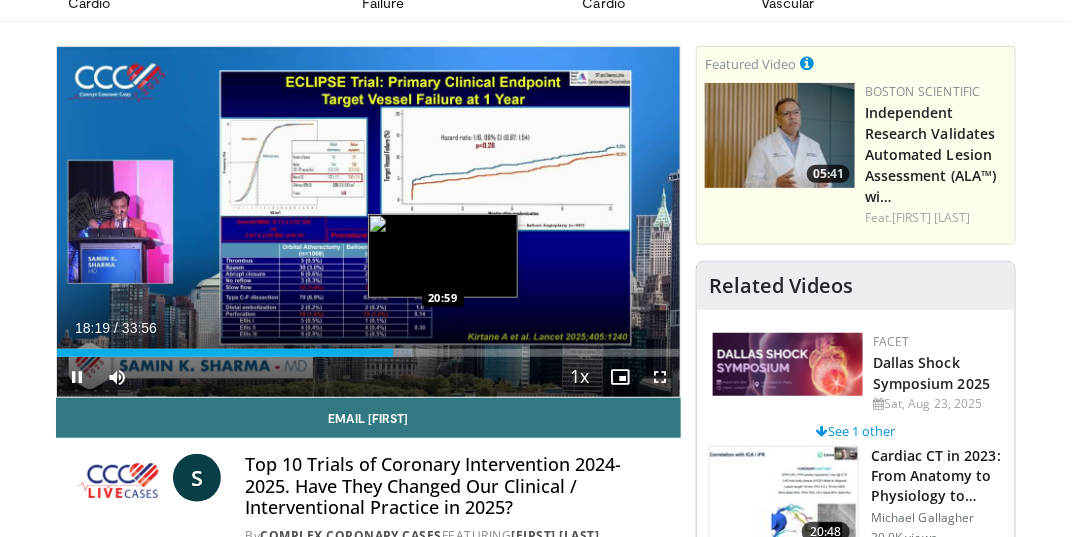 click on "Loaded :  56.97% 18:19 20:59" at bounding box center [368, 353] 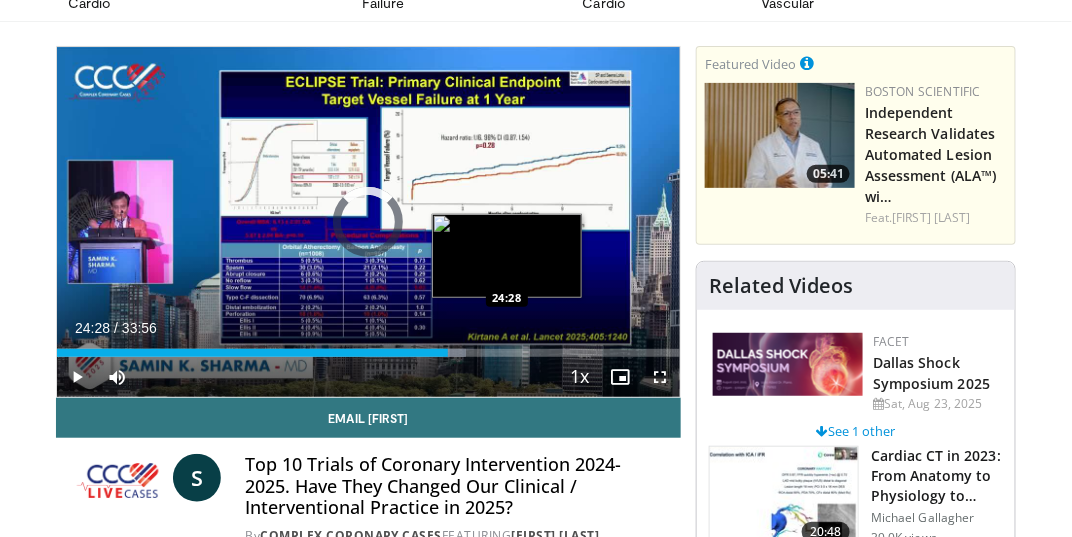 click on "Loaded :  65.71% 24:28 24:28" at bounding box center (368, 353) 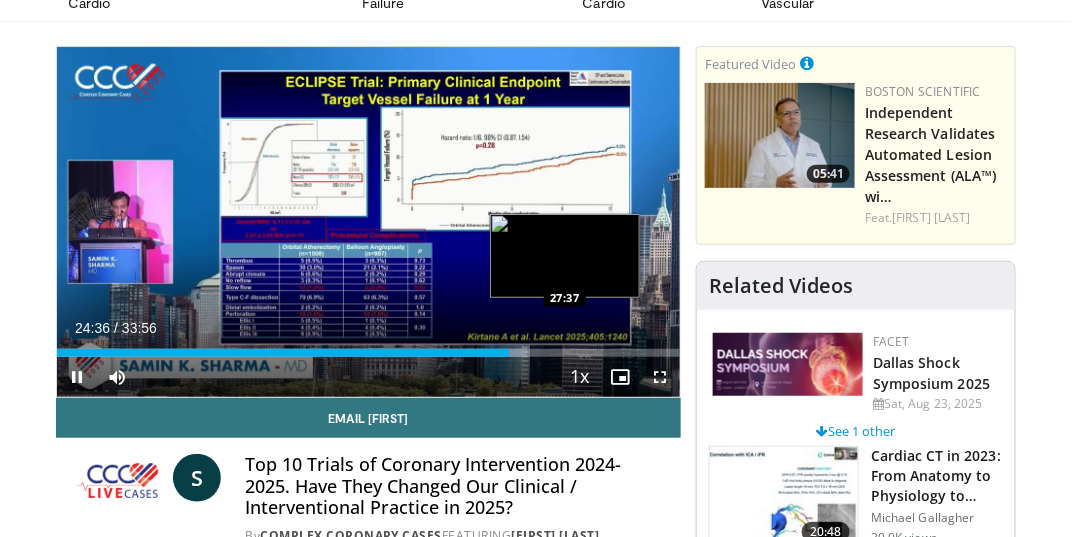 click on "Loaded :  75.52% 24:36 27:37" at bounding box center (368, 353) 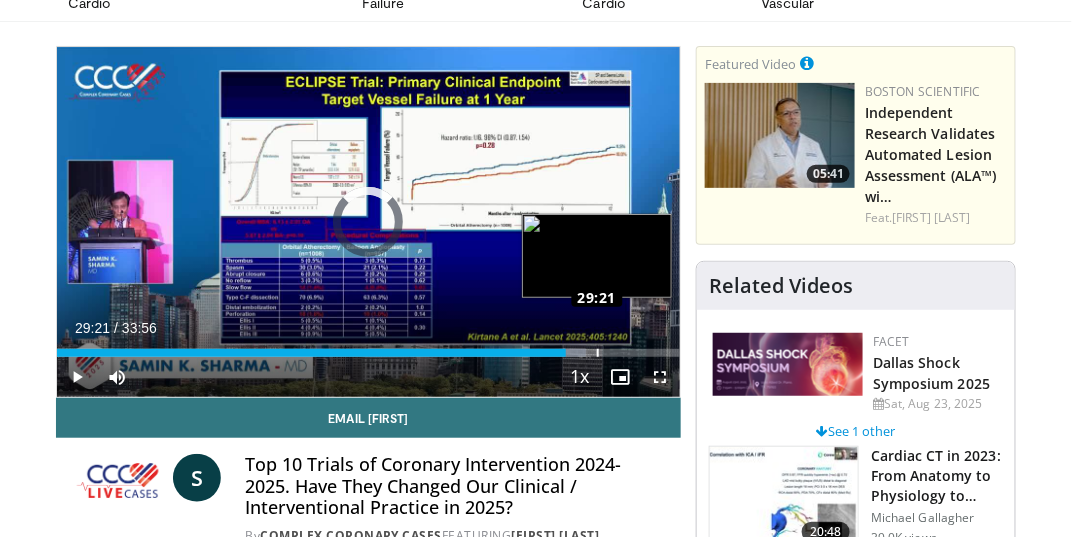 click on "Loaded :  84.84% 29:21 29:21" at bounding box center [368, 353] 